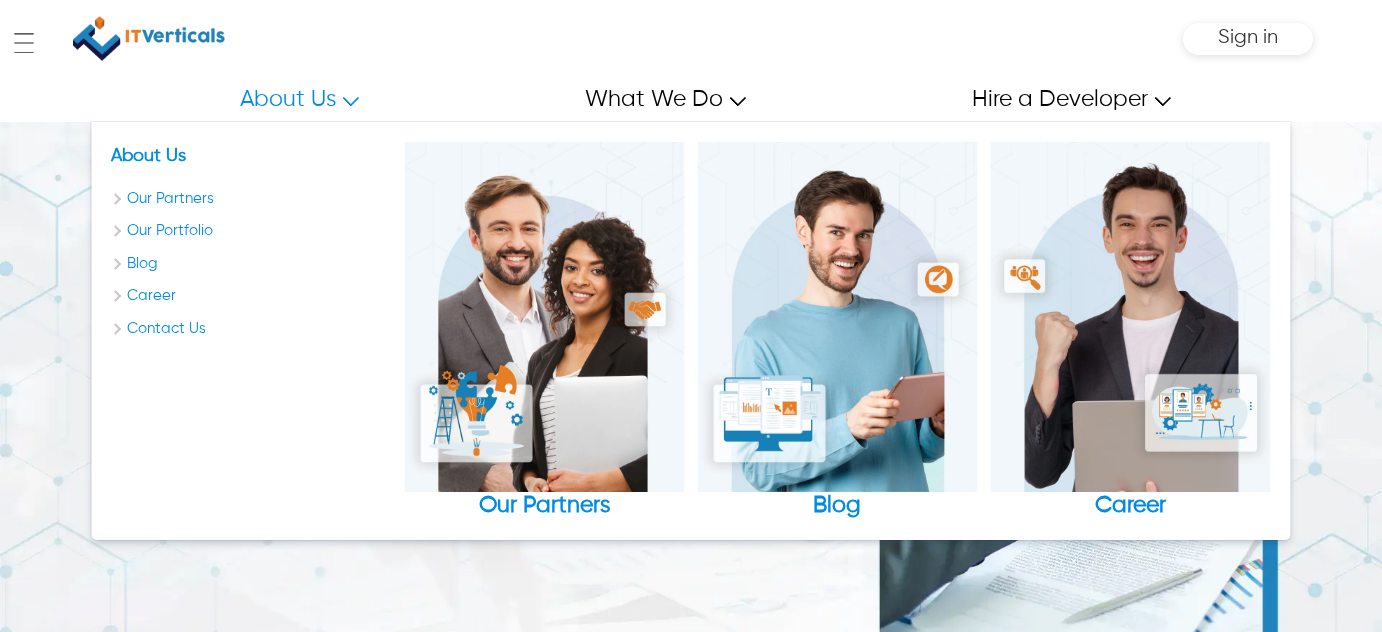 scroll, scrollTop: 0, scrollLeft: 0, axis: both 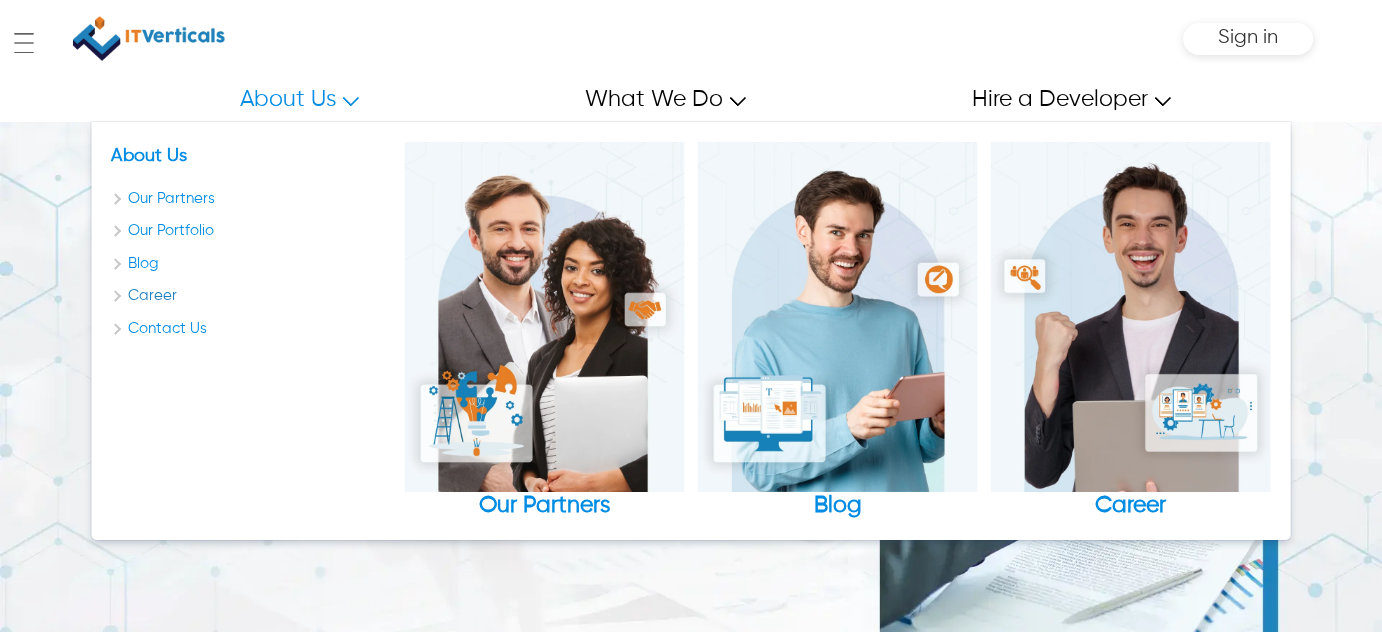 click on "Career" at bounding box center [251, 296] 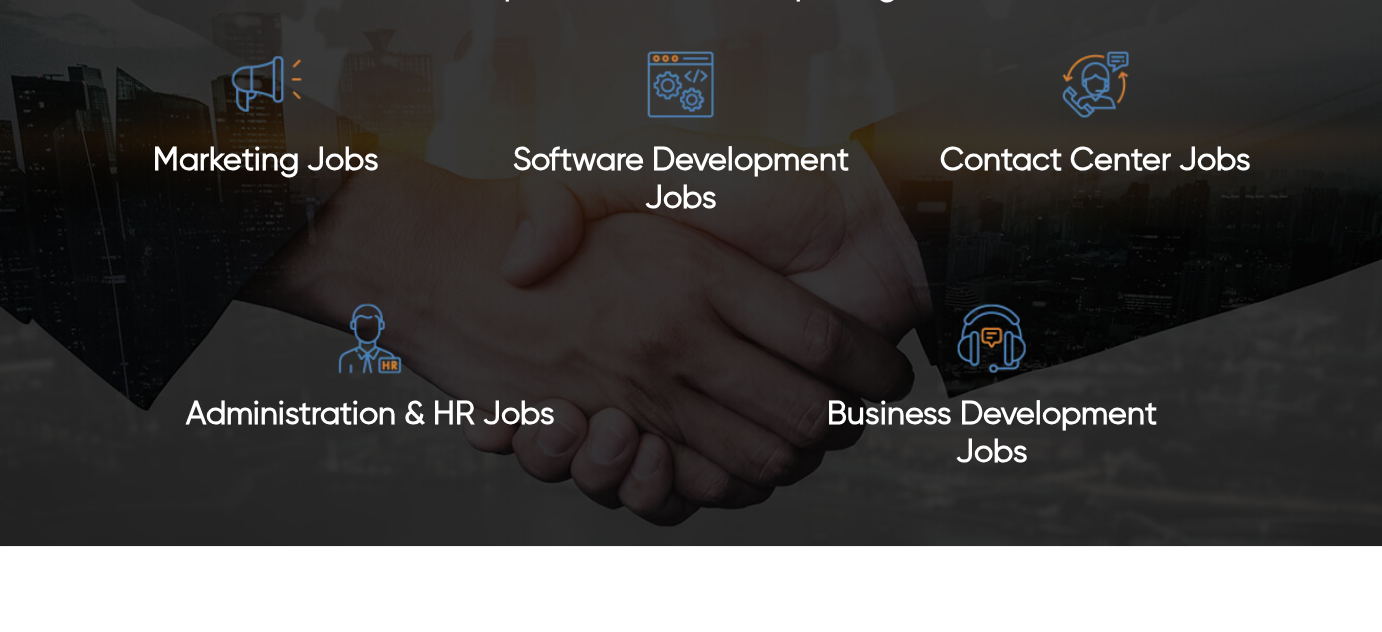 scroll, scrollTop: 1754, scrollLeft: 0, axis: vertical 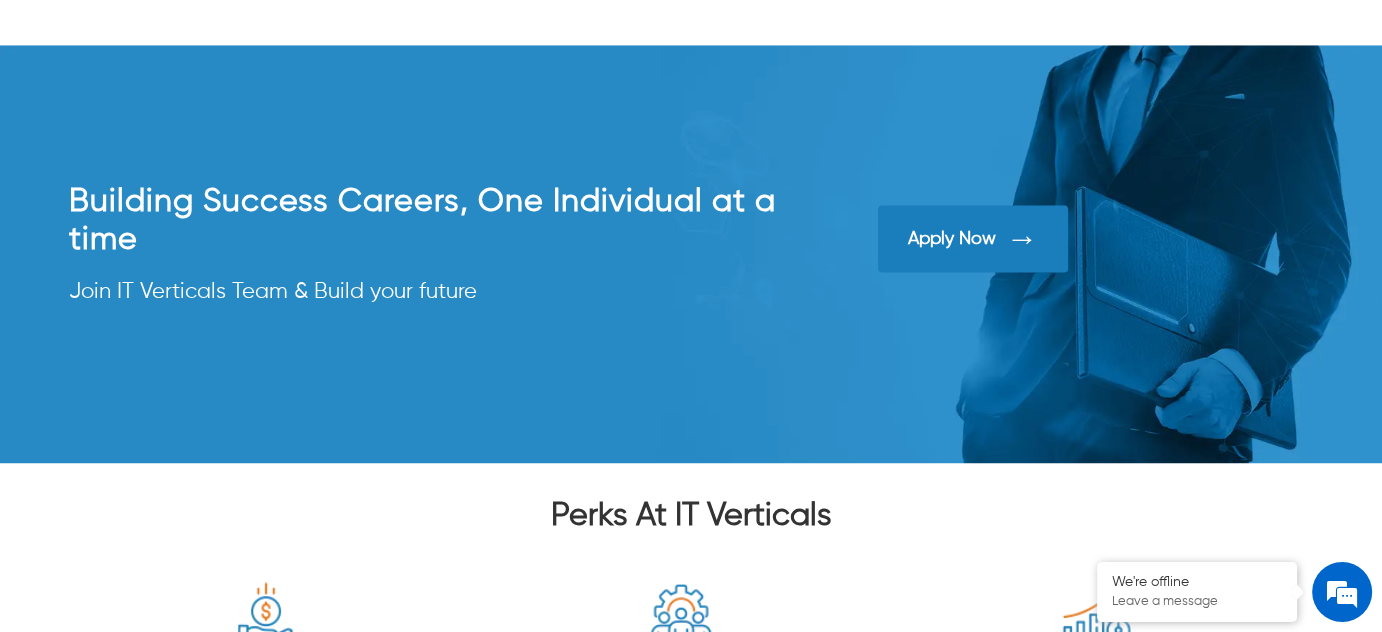 click on "Apply Now" at bounding box center [952, 239] 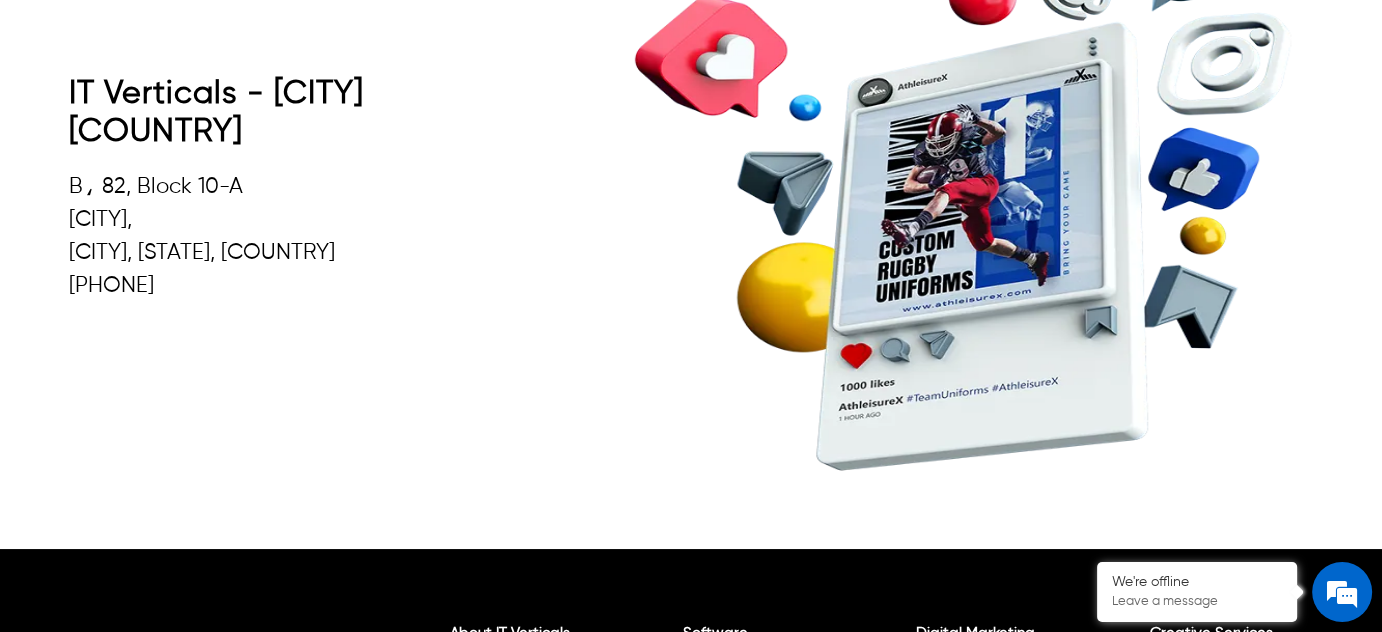 scroll, scrollTop: 1898, scrollLeft: 0, axis: vertical 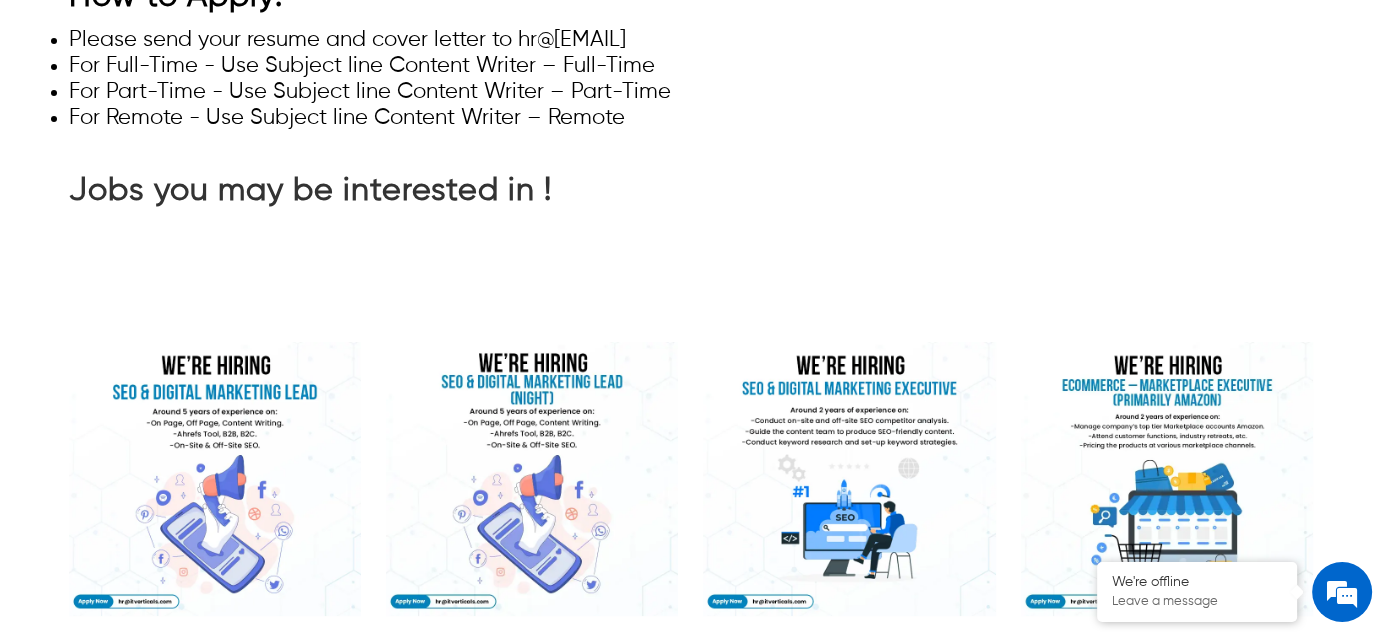 drag, startPoint x: 510, startPoint y: 373, endPoint x: 711, endPoint y: 365, distance: 201.15913 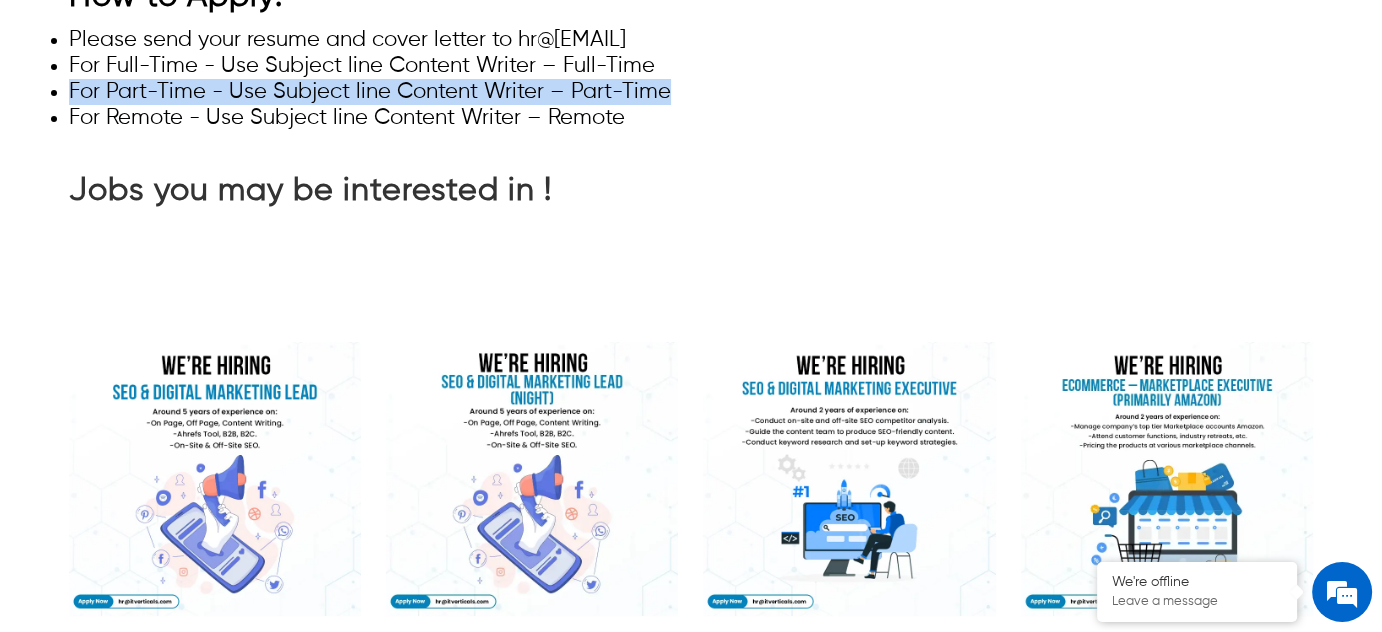 drag, startPoint x: 69, startPoint y: 422, endPoint x: 666, endPoint y: 427, distance: 597.02094 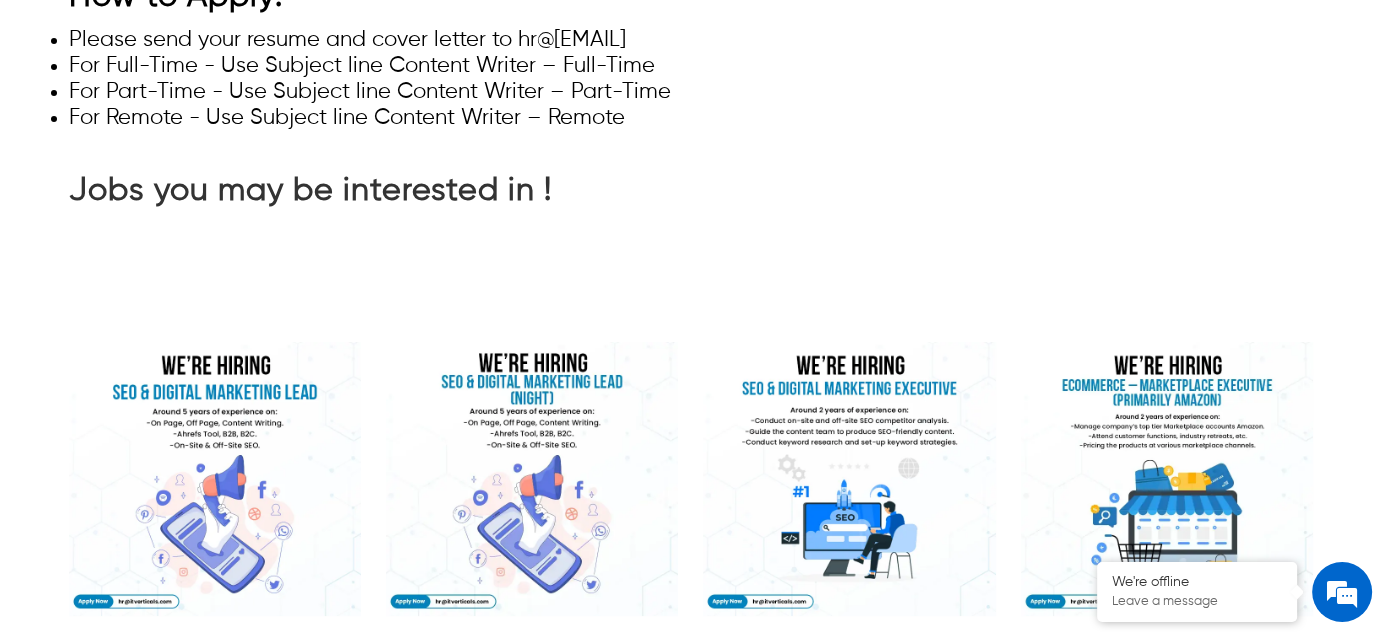 click on "For Remote - Use Subject line Content Writer – Remote" at bounding box center [691, 118] 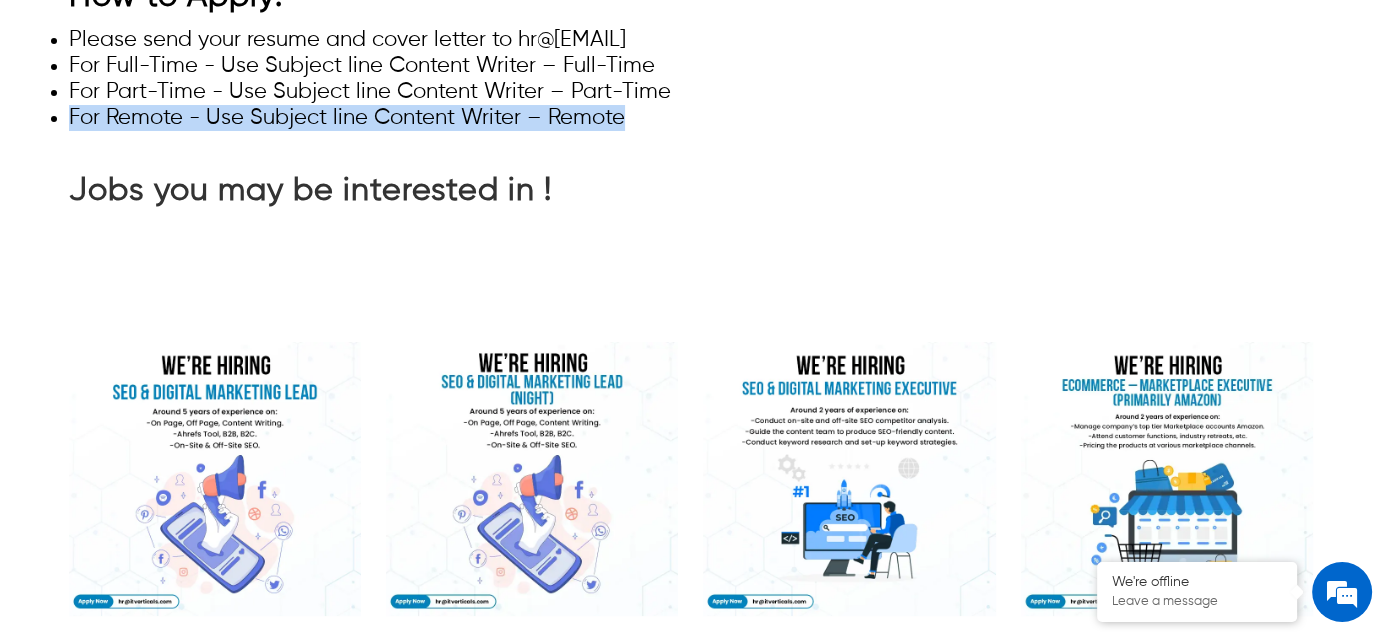 drag, startPoint x: 70, startPoint y: 456, endPoint x: 600, endPoint y: 463, distance: 530.0462 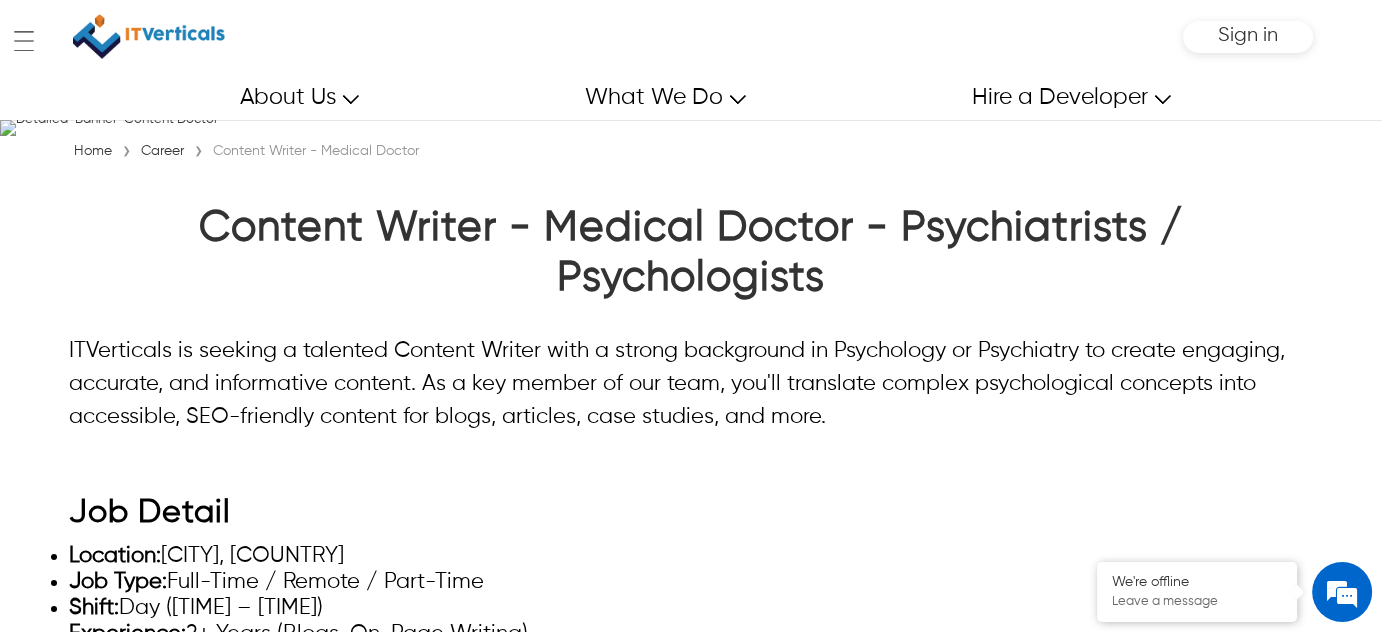 scroll, scrollTop: 0, scrollLeft: 0, axis: both 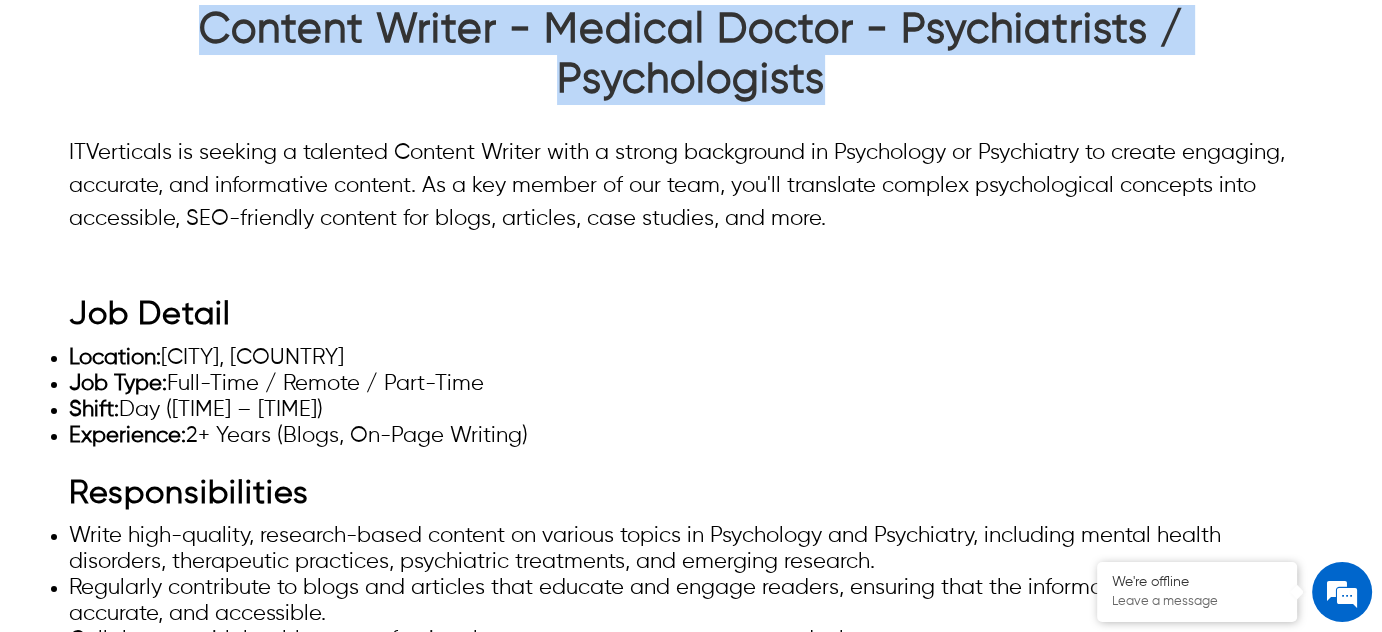 drag, startPoint x: 200, startPoint y: 360, endPoint x: 850, endPoint y: 426, distance: 653.34216 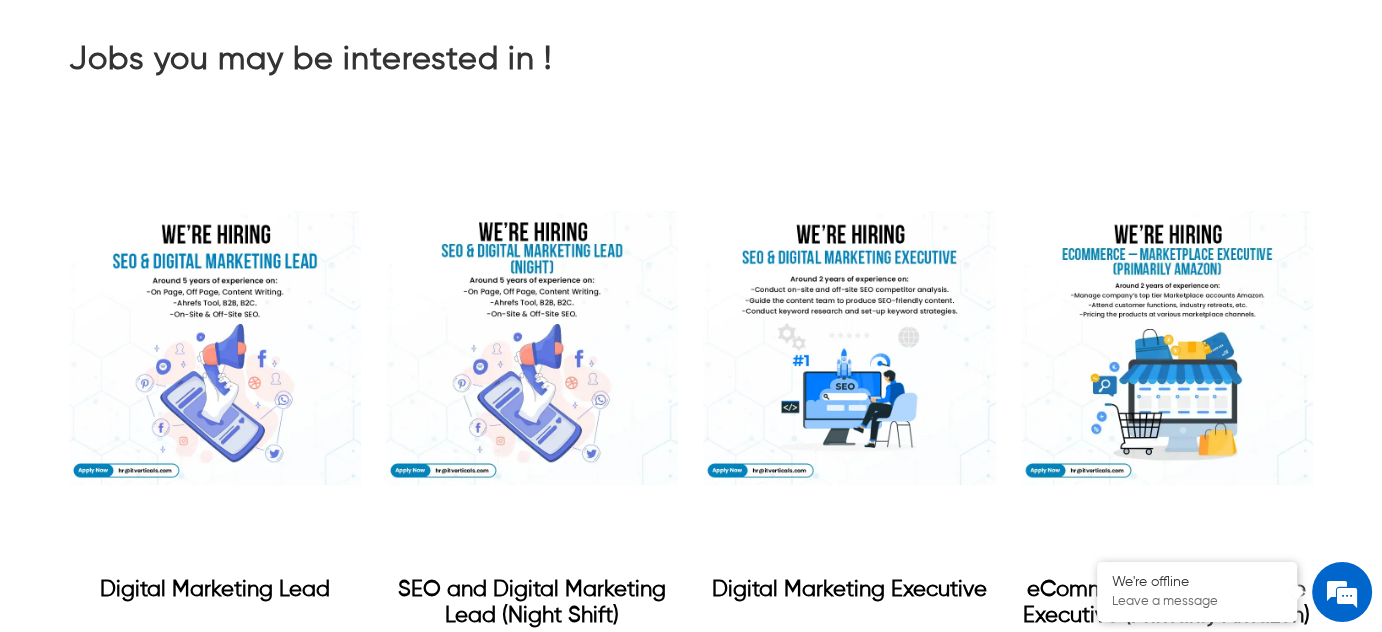 scroll, scrollTop: 1389, scrollLeft: 0, axis: vertical 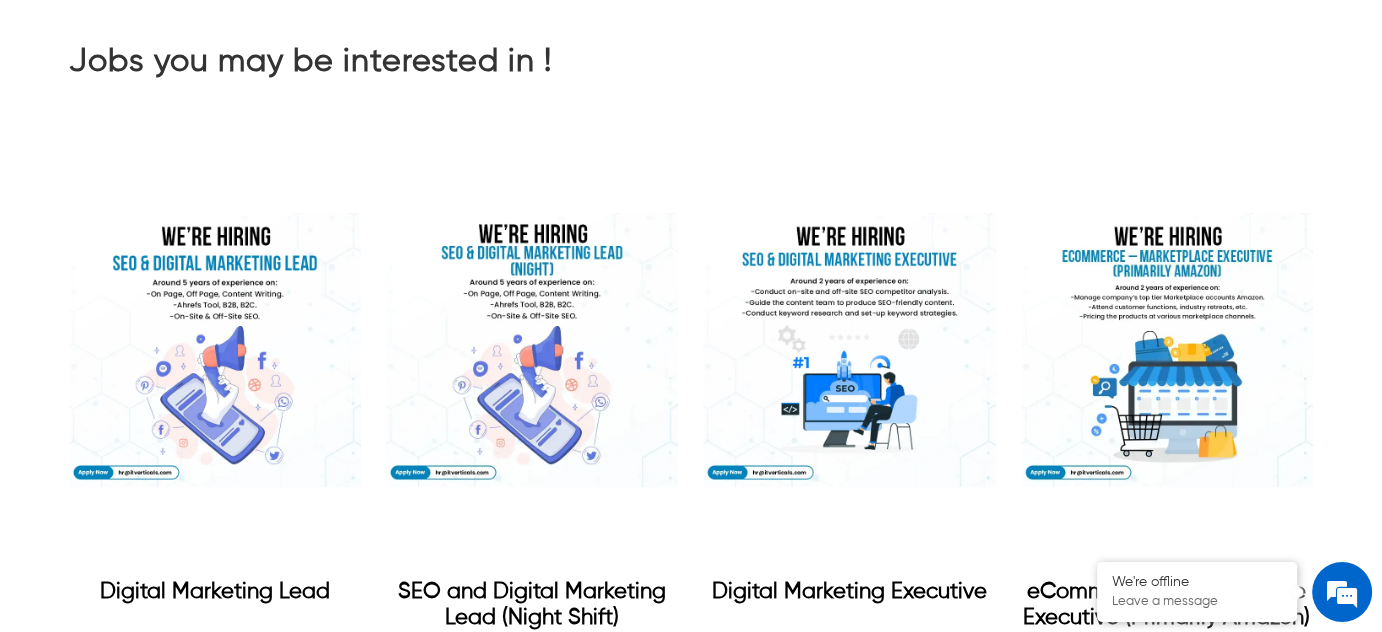 drag, startPoint x: 517, startPoint y: 242, endPoint x: 707, endPoint y: 244, distance: 190.01053 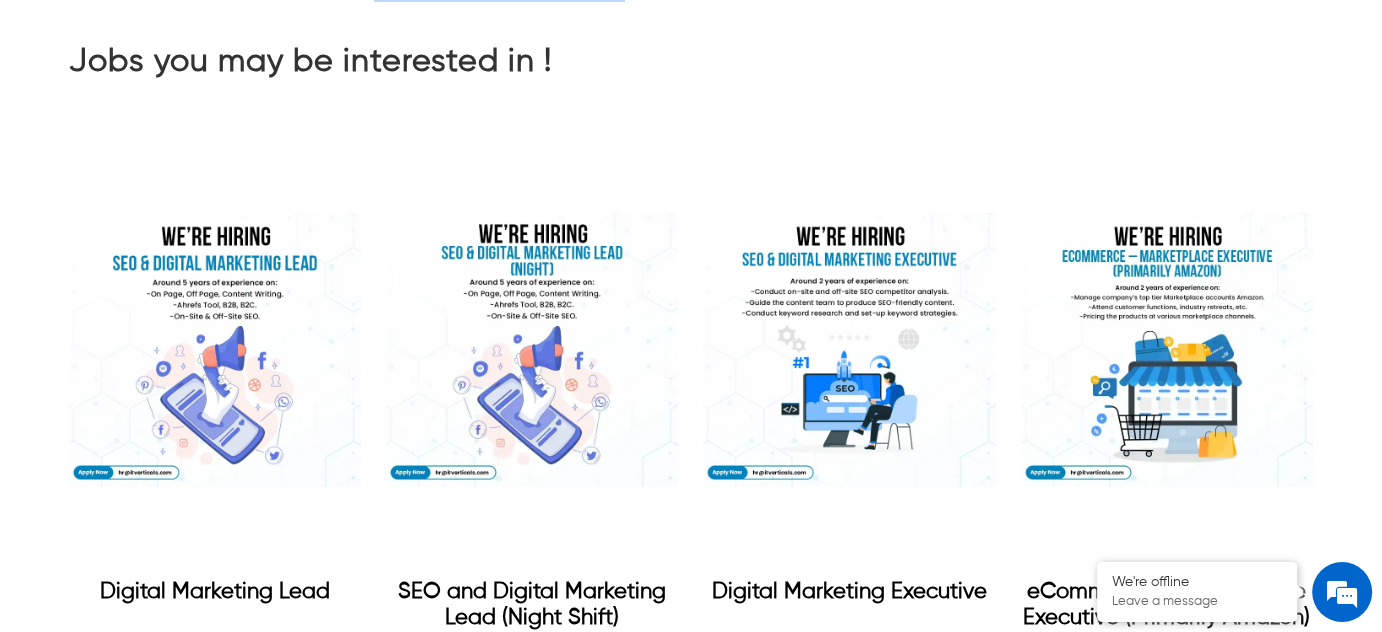 drag, startPoint x: 372, startPoint y: 320, endPoint x: 651, endPoint y: 319, distance: 279.0018 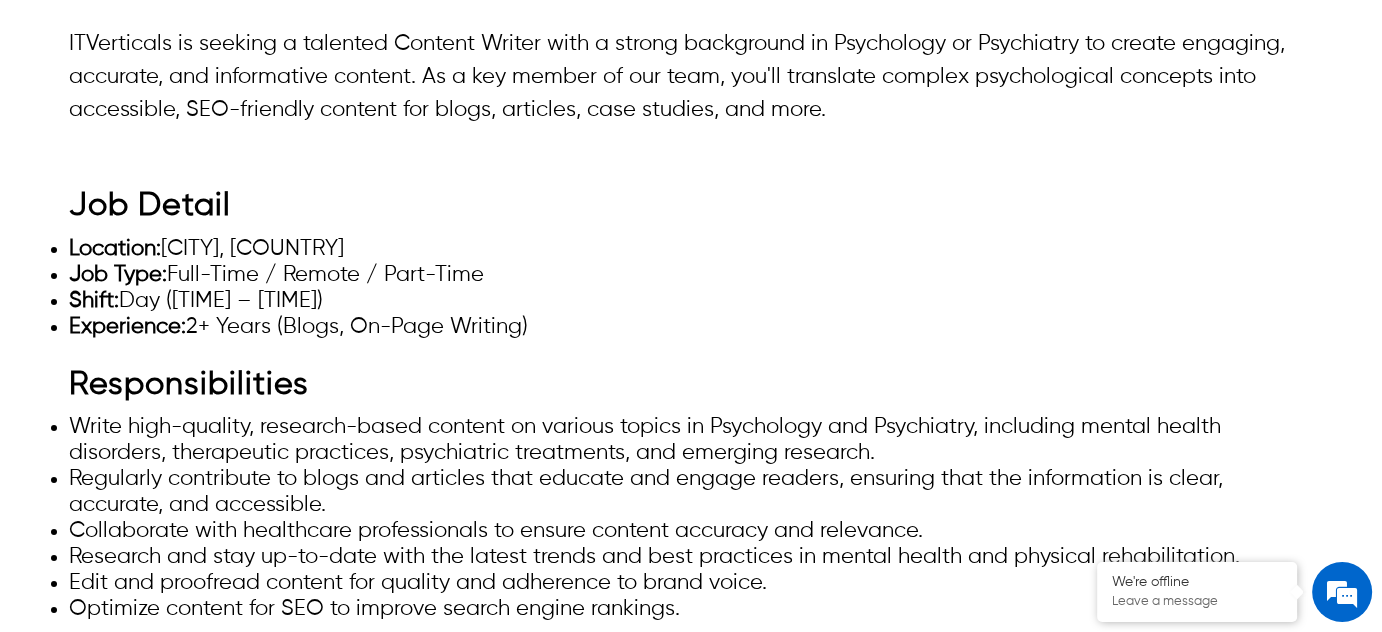 scroll, scrollTop: 315, scrollLeft: 0, axis: vertical 